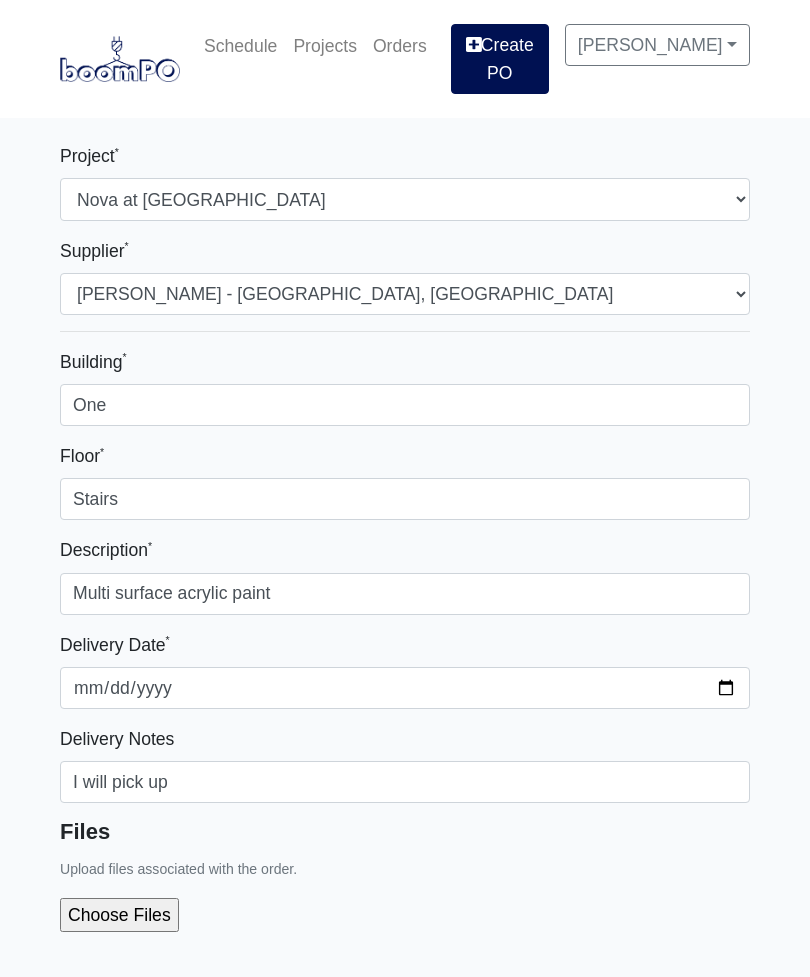 select on "159" 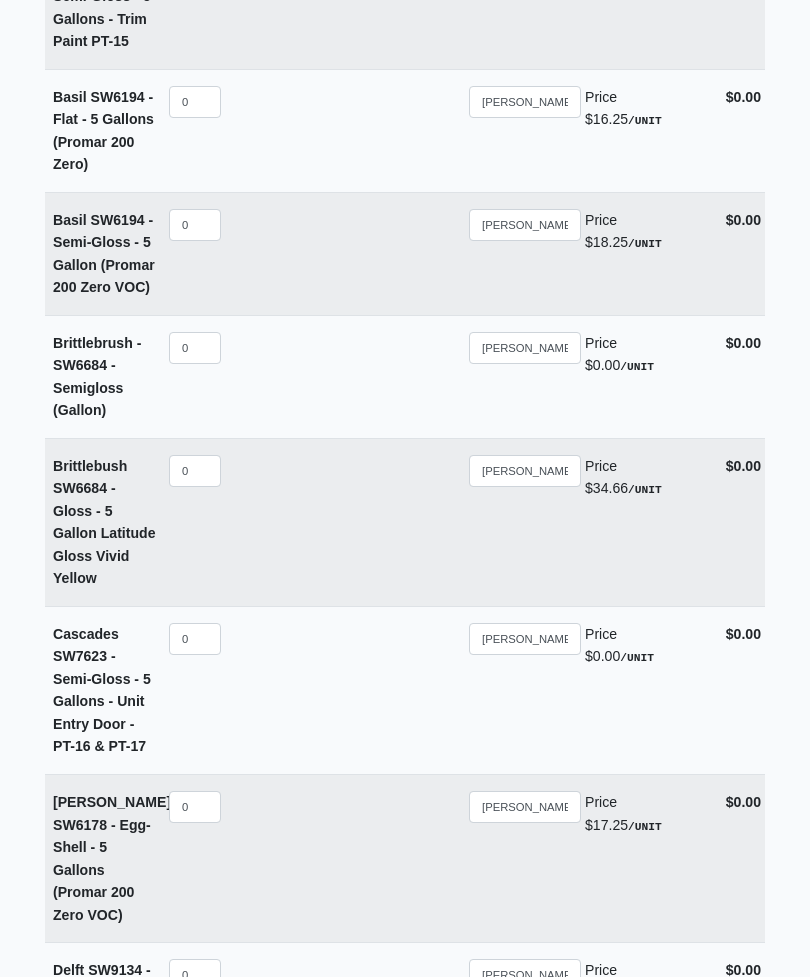 scroll, scrollTop: 12551, scrollLeft: 0, axis: vertical 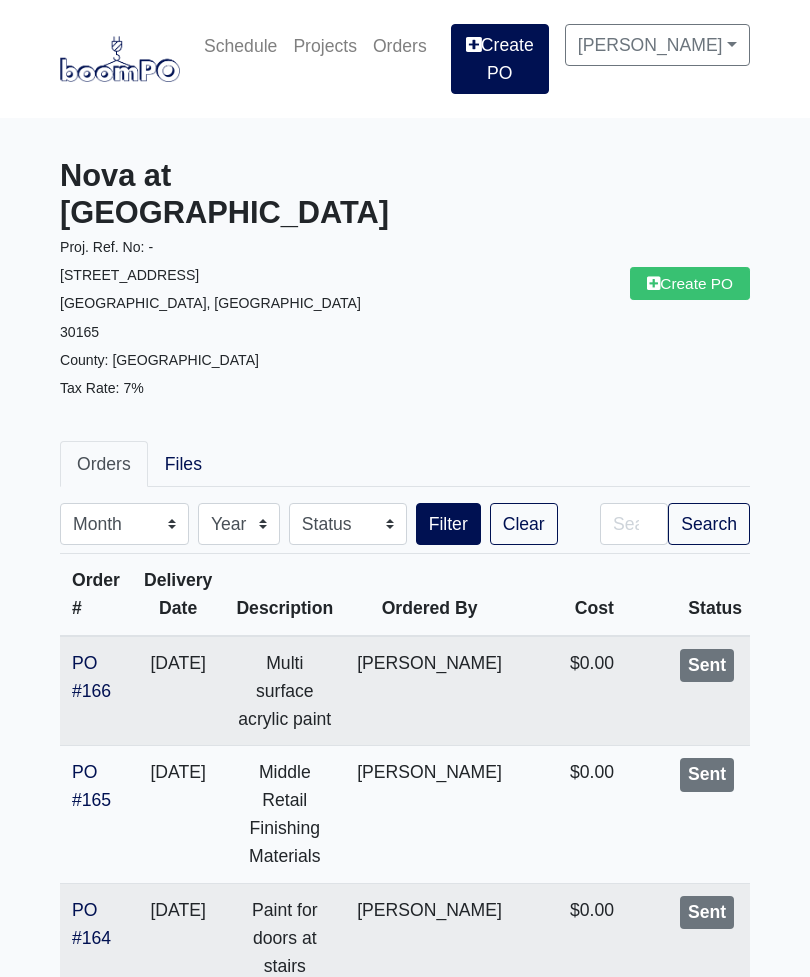 click on "PO #165" at bounding box center [91, 786] 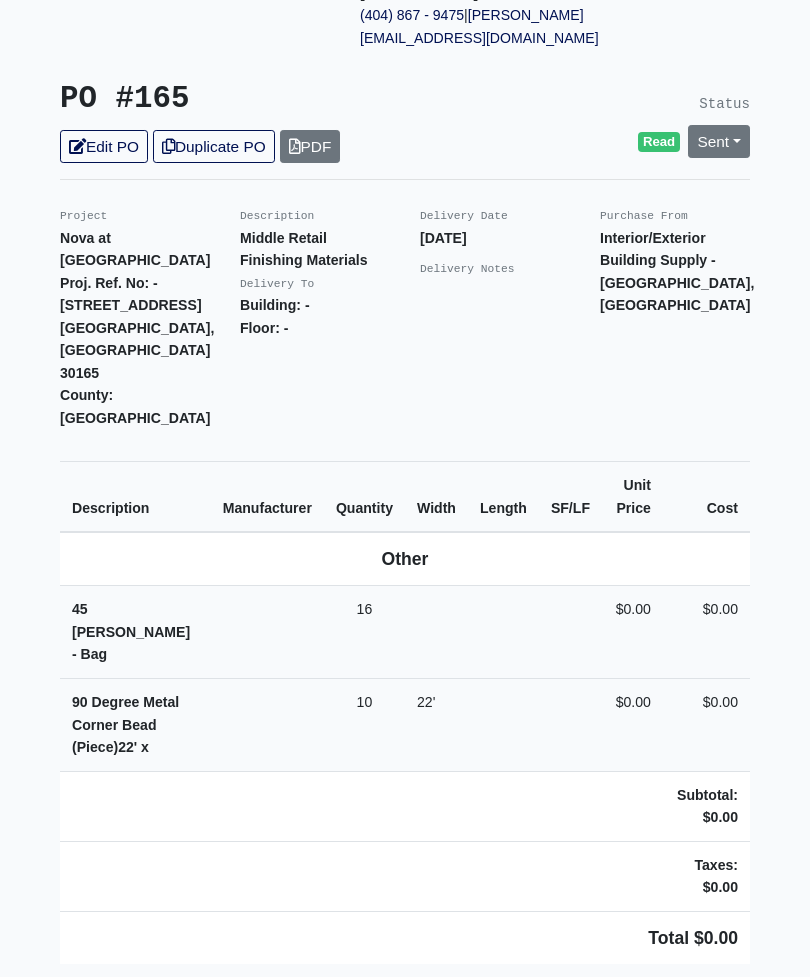 scroll, scrollTop: 422, scrollLeft: 0, axis: vertical 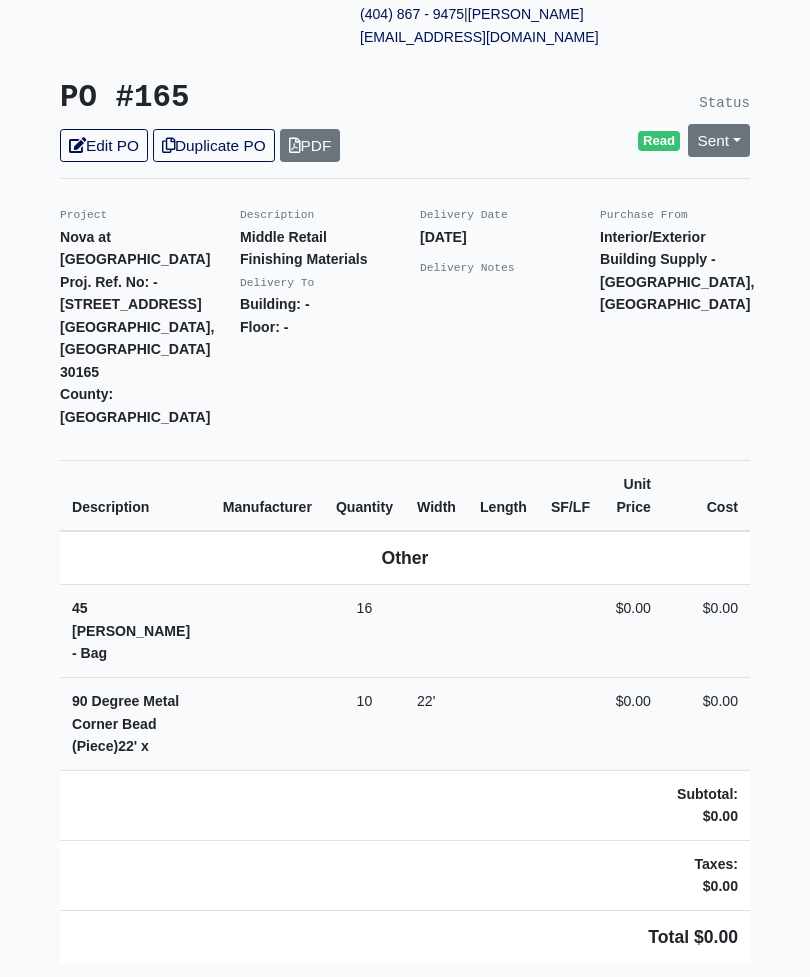 click on "Edit PO" at bounding box center [104, 146] 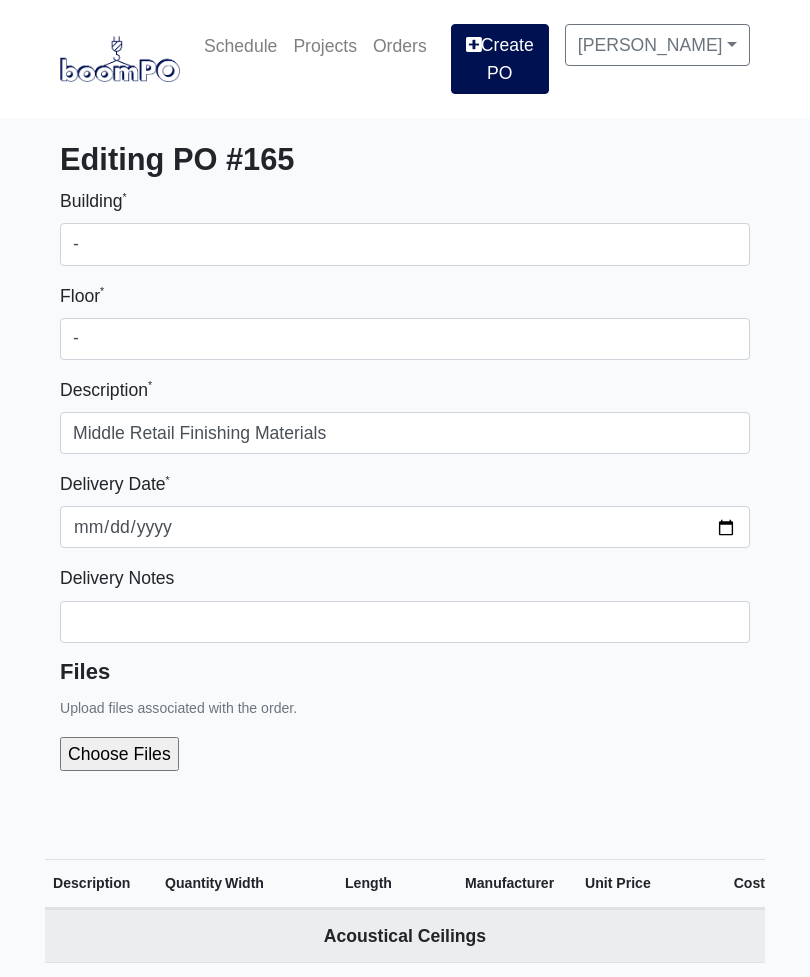 select 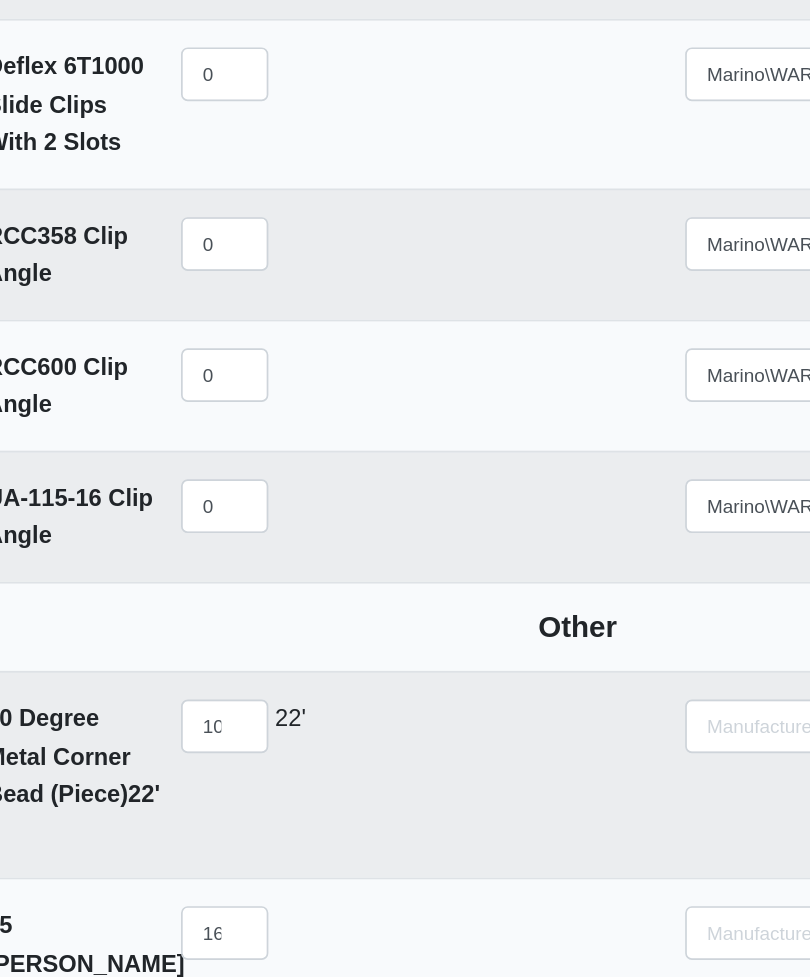scroll, scrollTop: 11294, scrollLeft: 0, axis: vertical 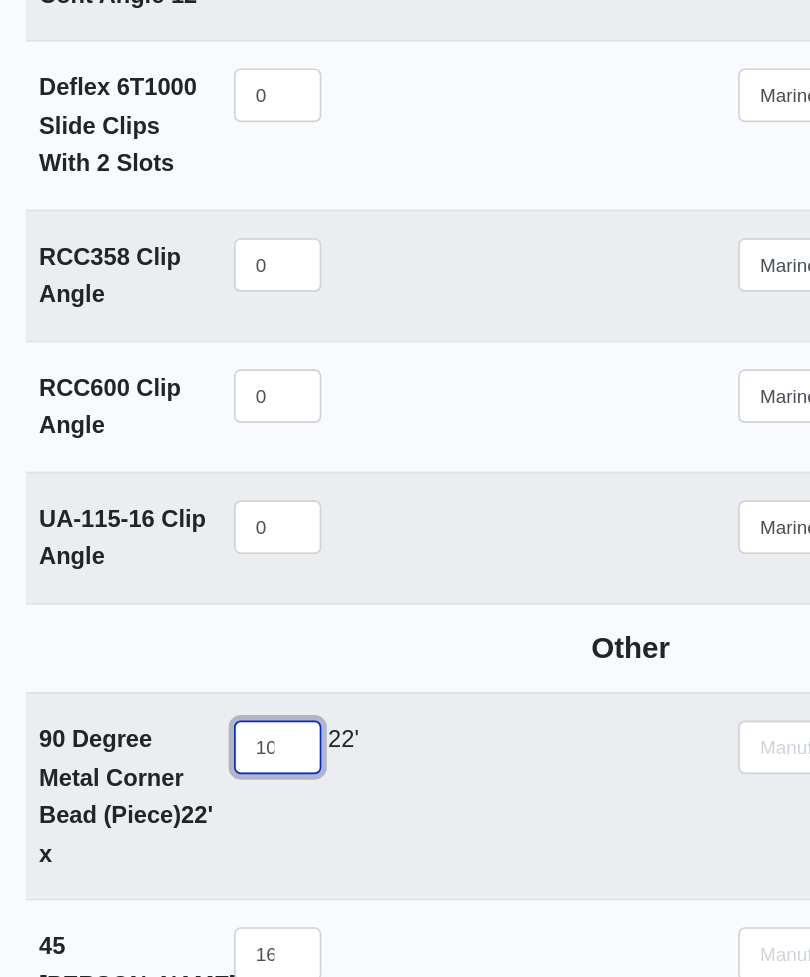 click on "10" at bounding box center (195, 445) 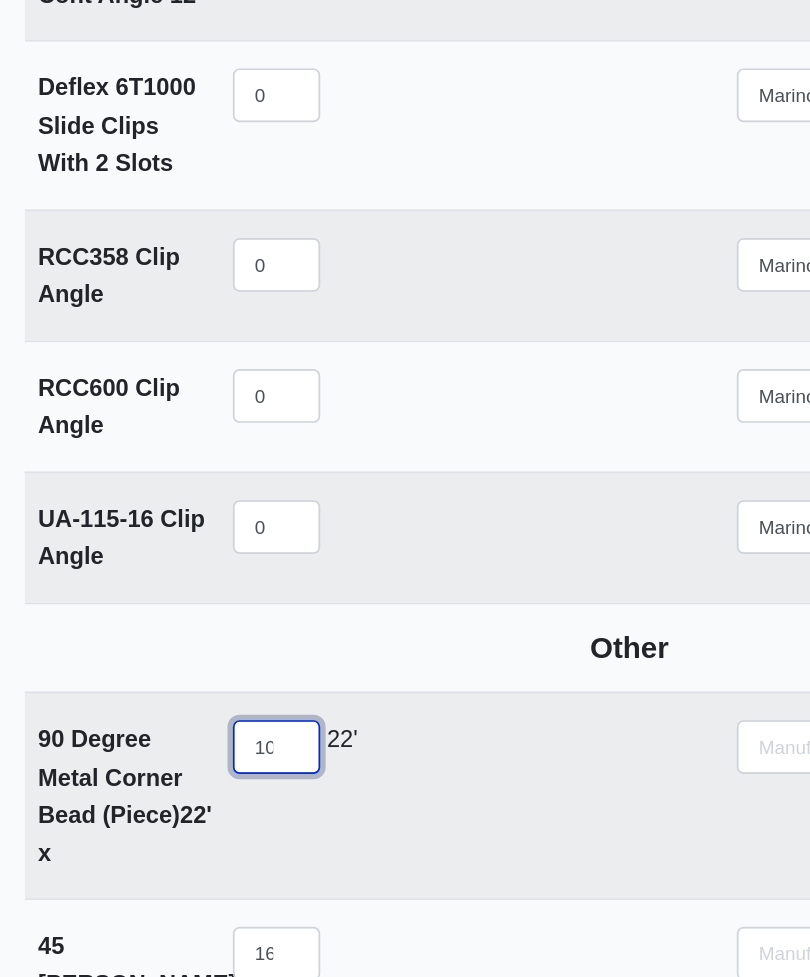 type on "1" 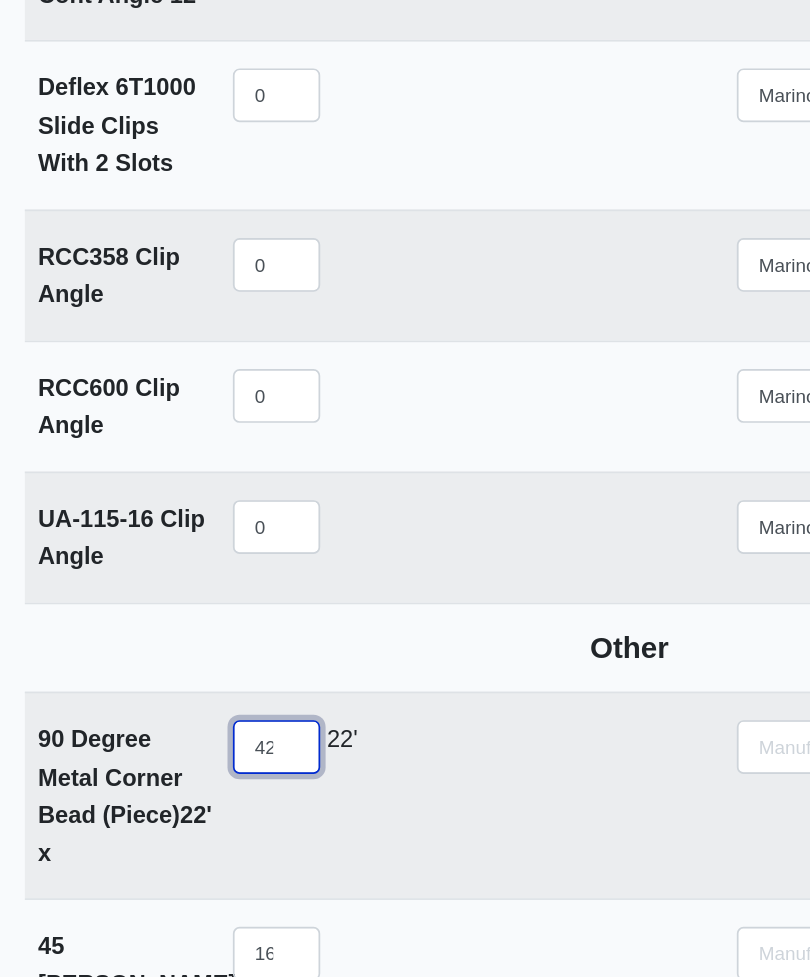 type on "4" 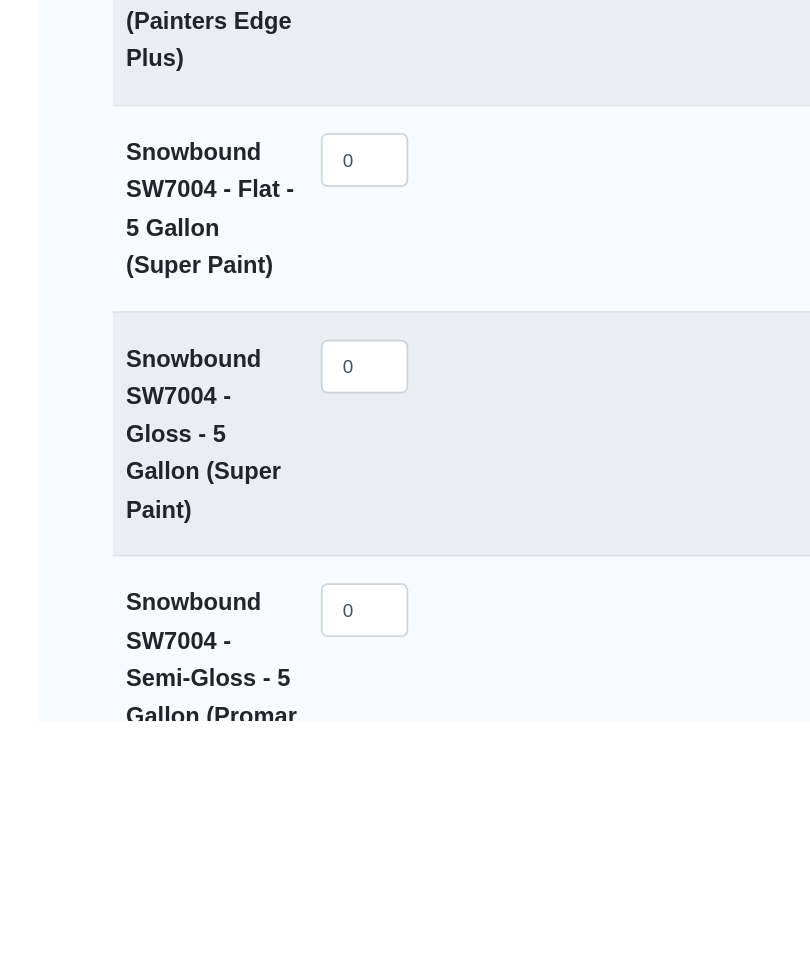 scroll, scrollTop: 15281, scrollLeft: 0, axis: vertical 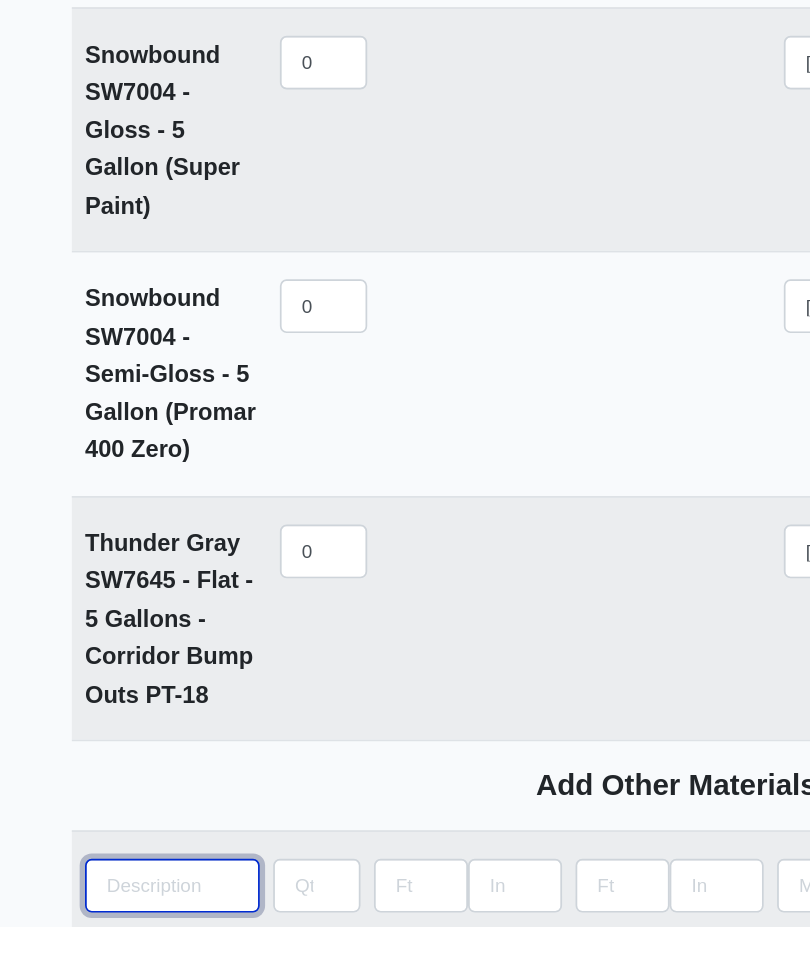 click at bounding box center [105, 953] 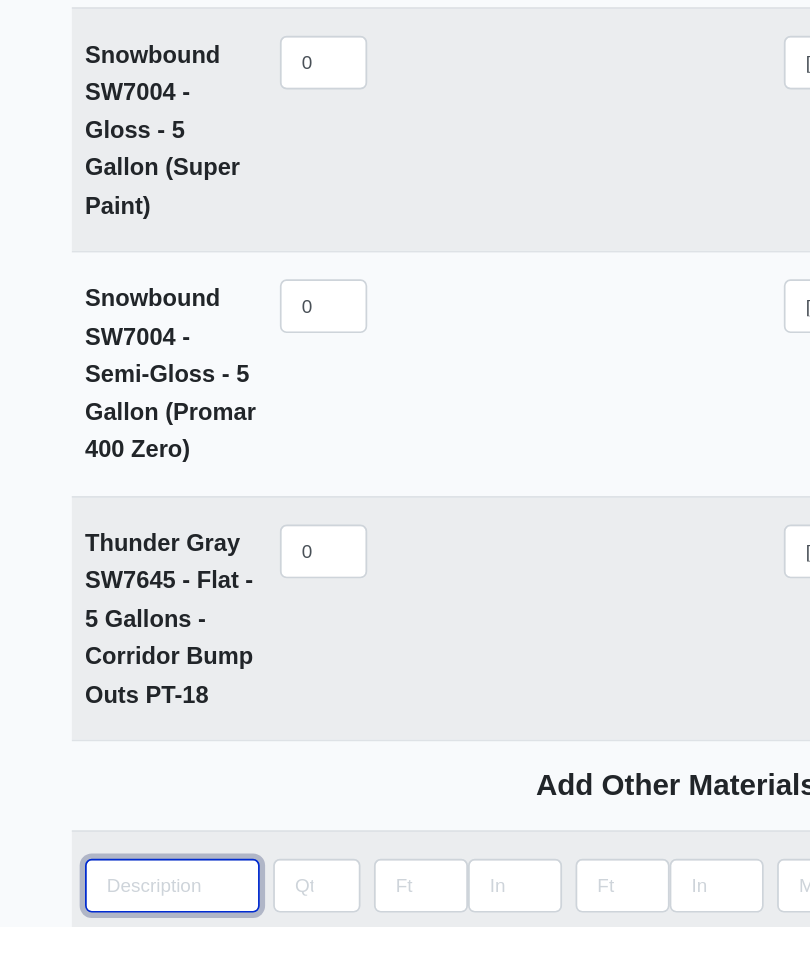type on "9" 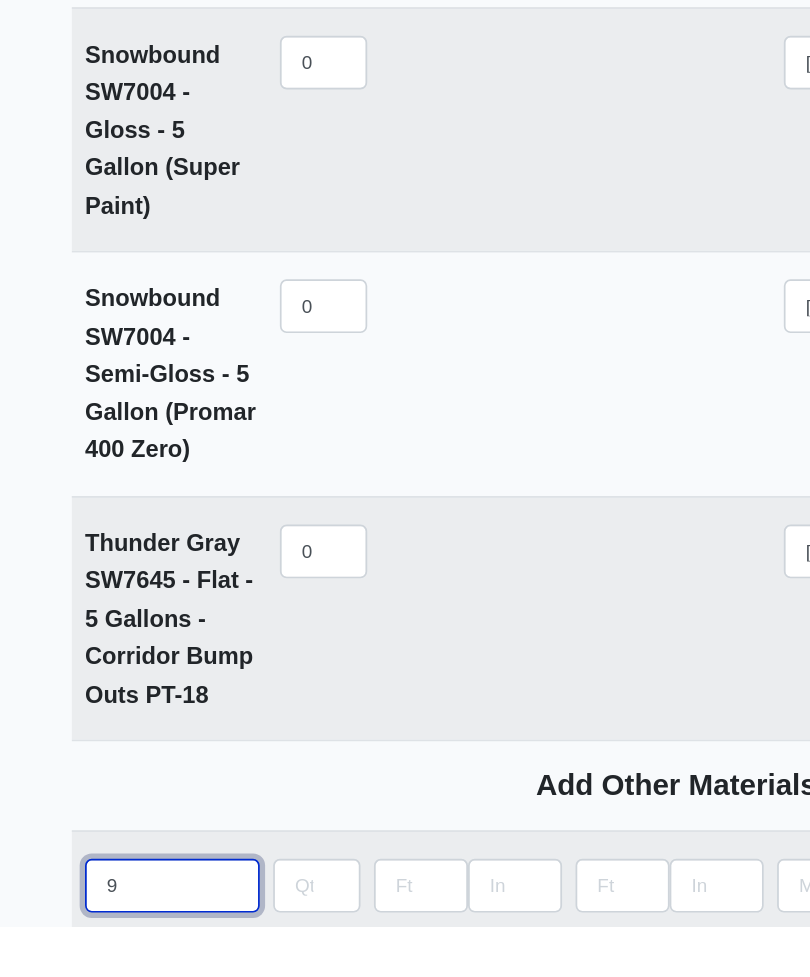 select 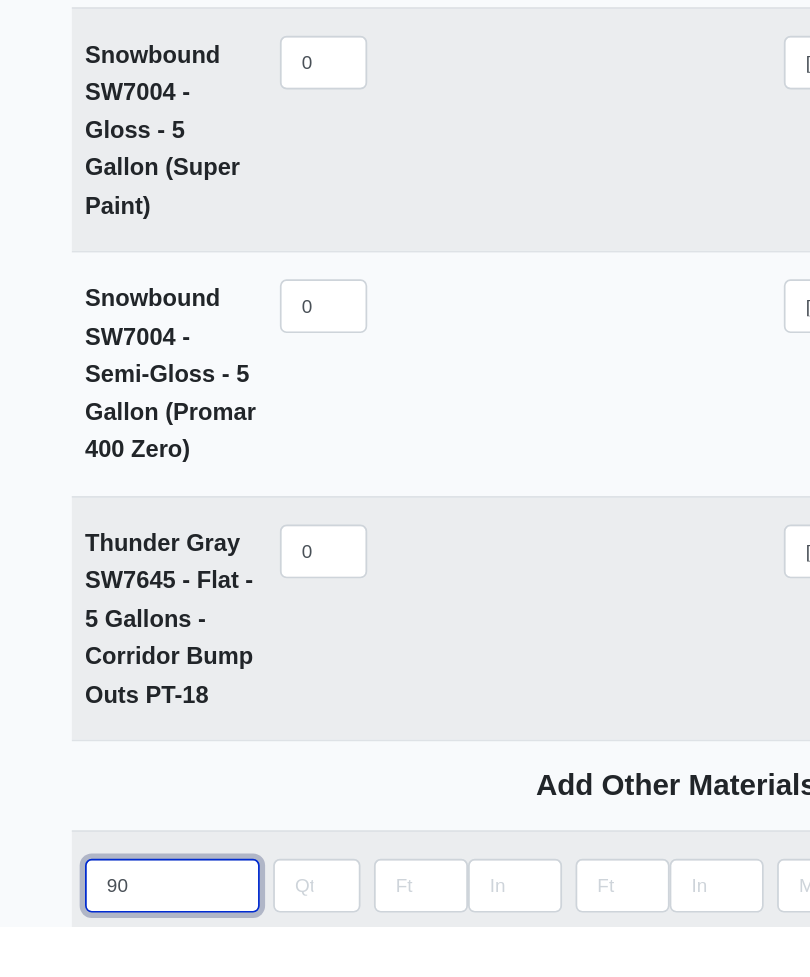 select 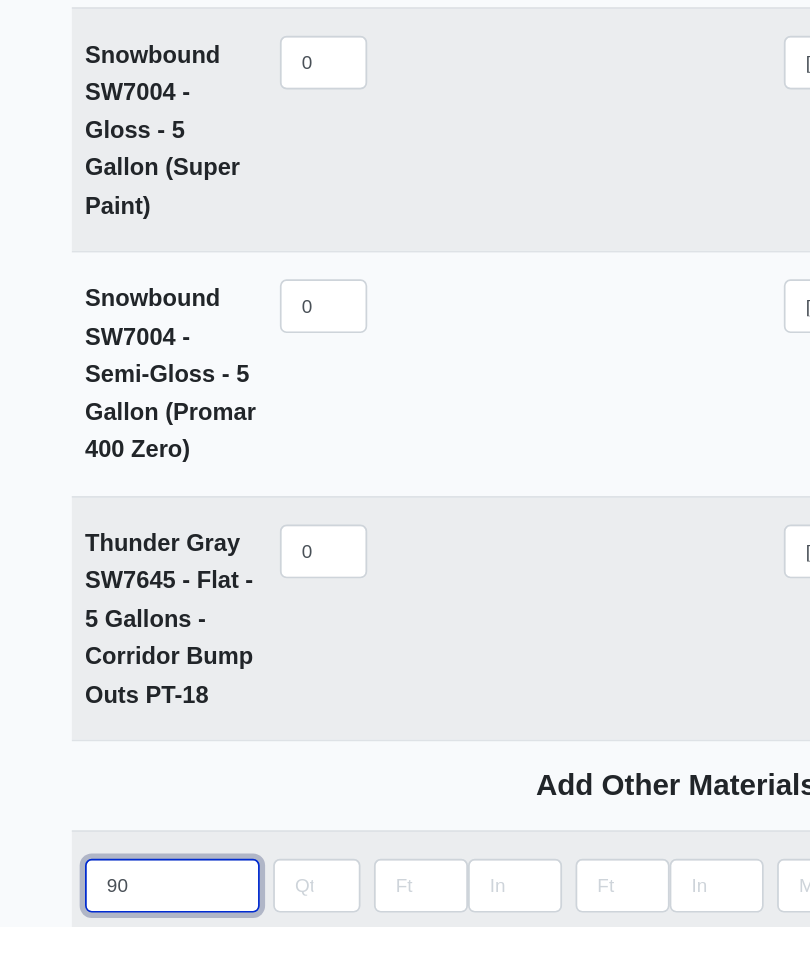 type on "90" 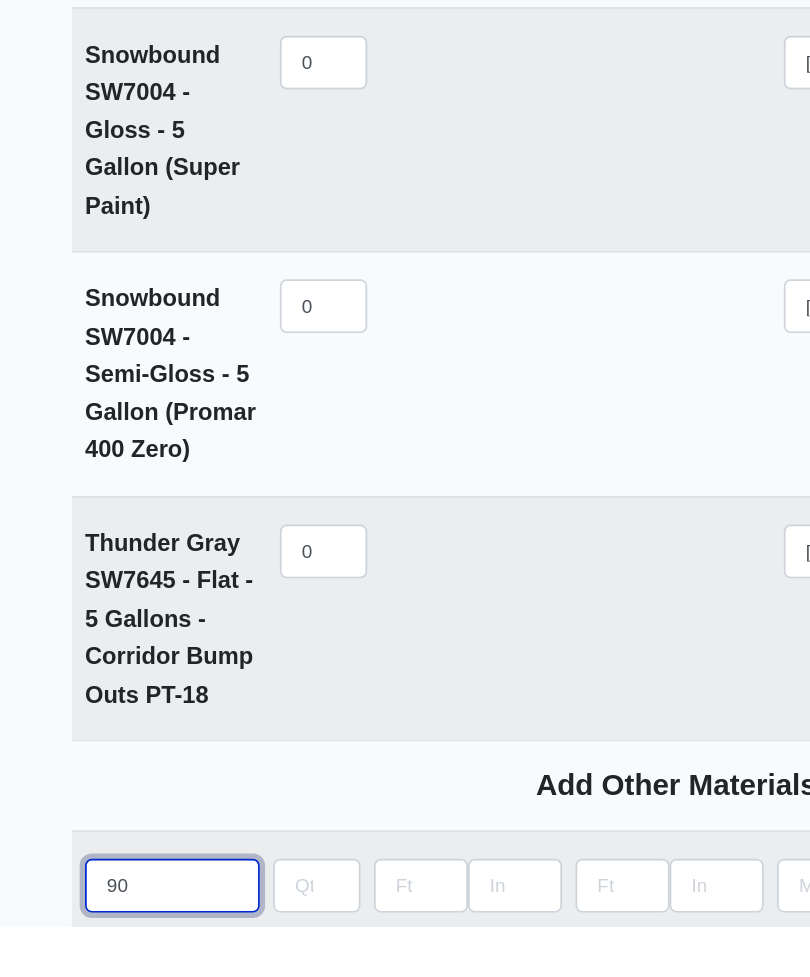select 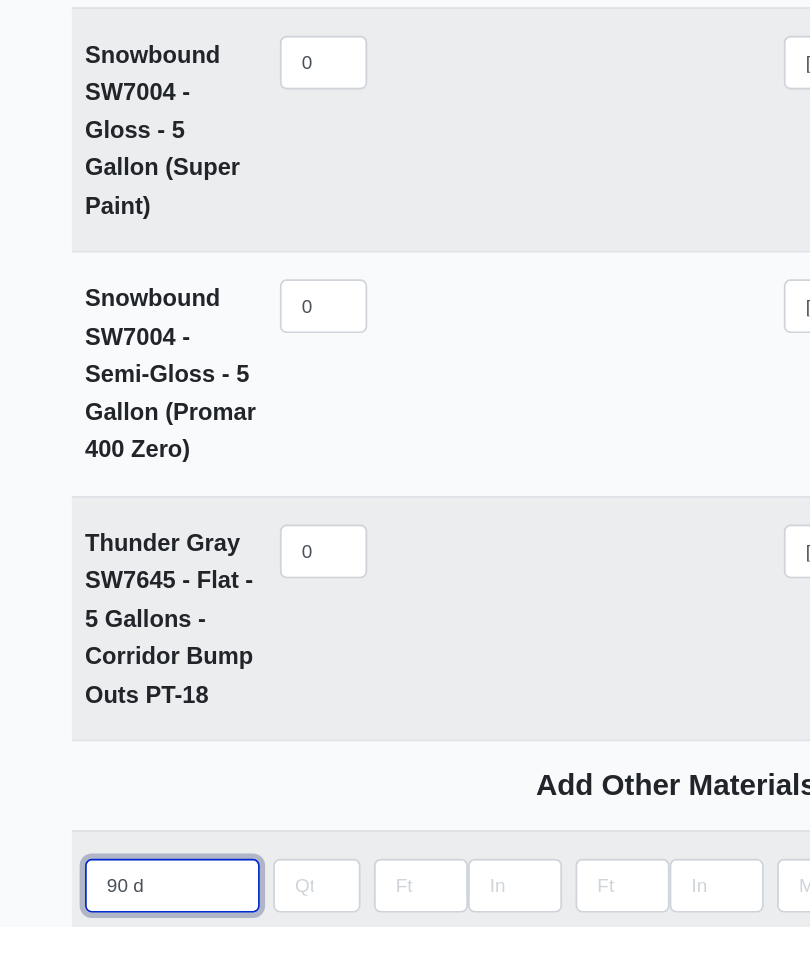 type on "90 de" 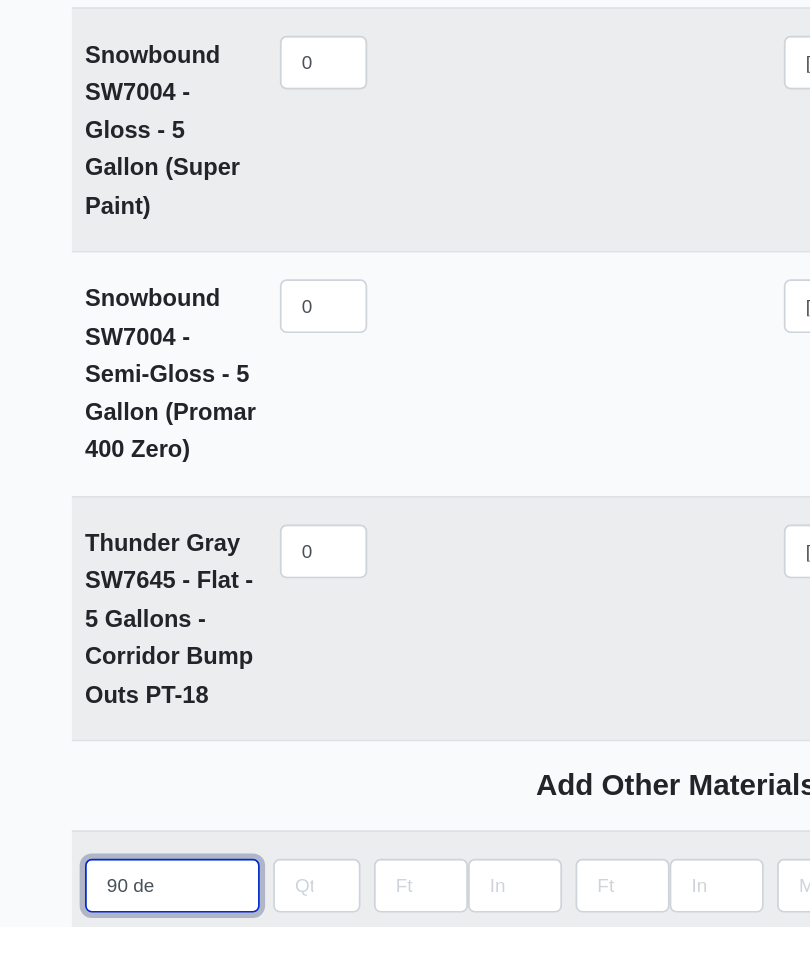 select 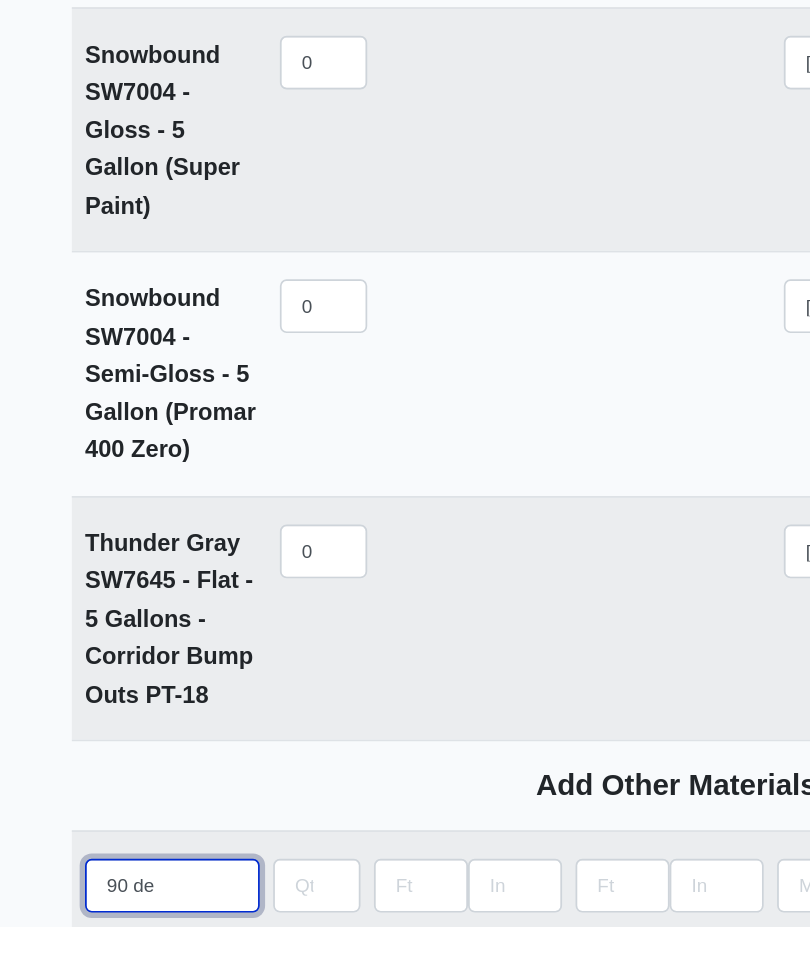 type on "90 degrees" 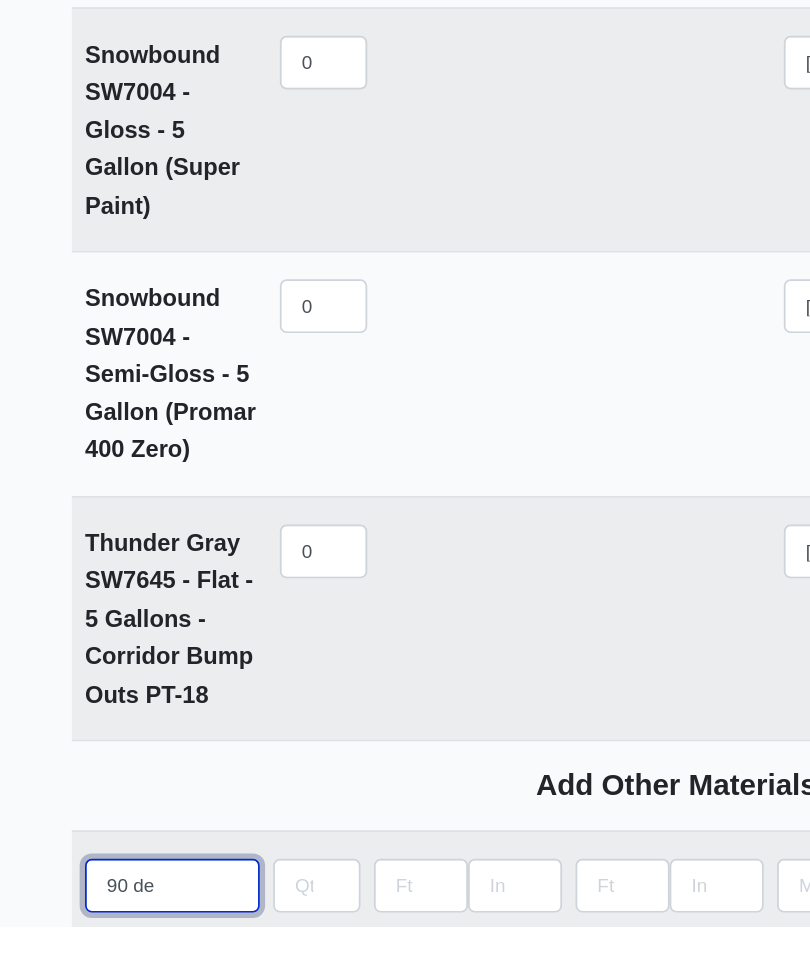 select 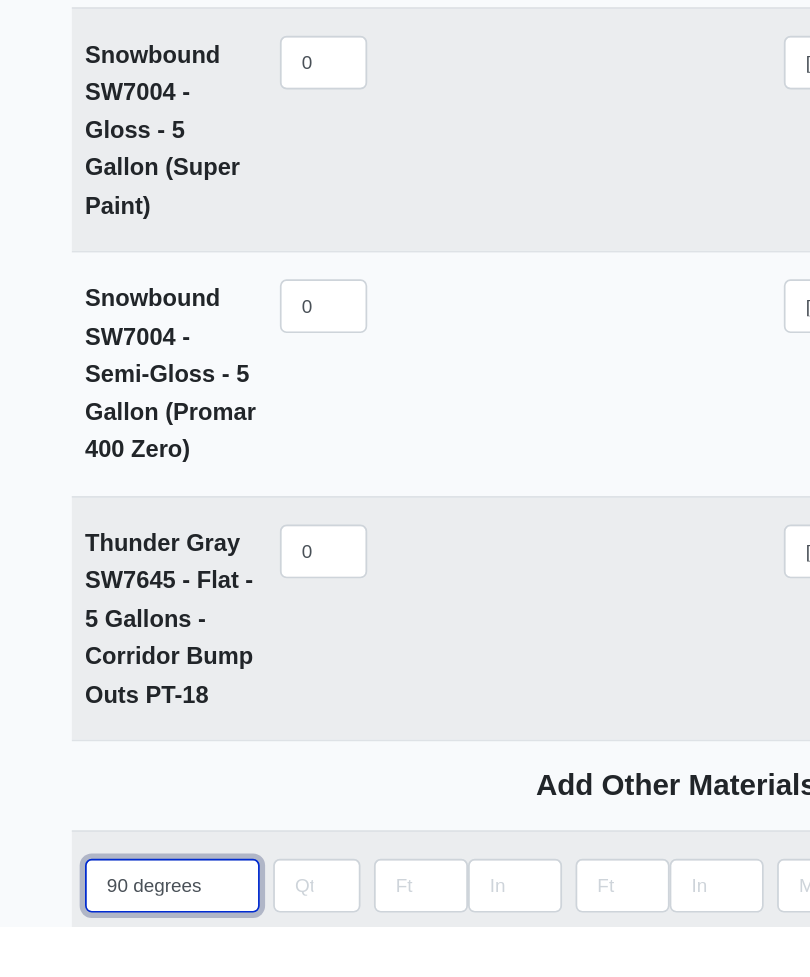 type on "90 degrees" 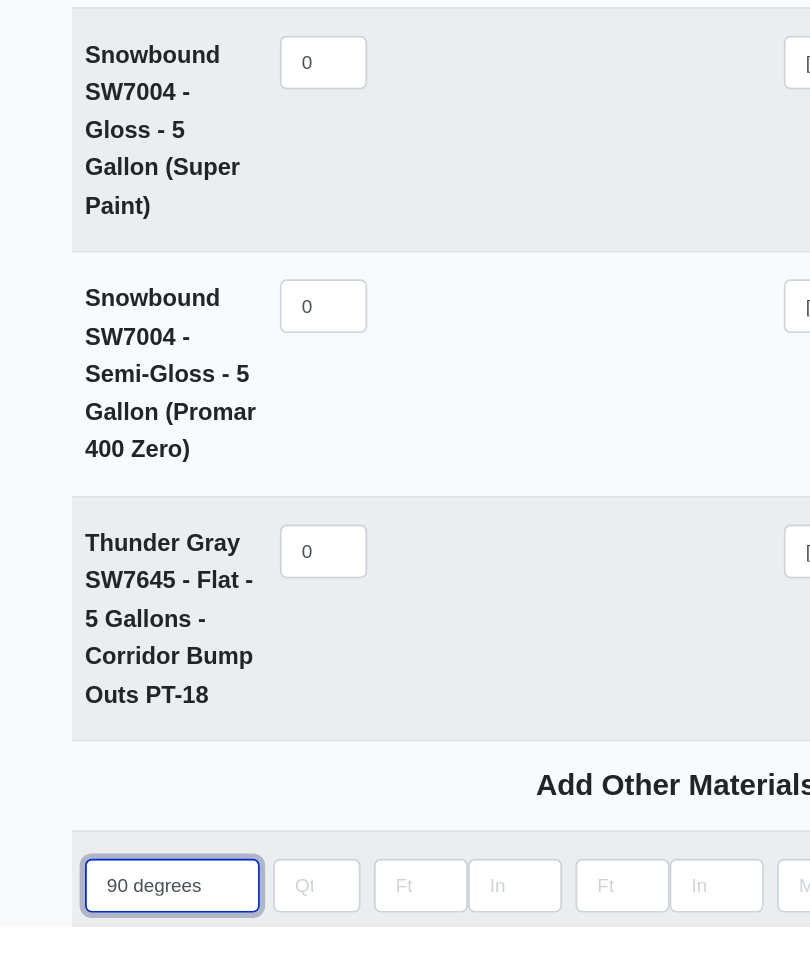 type on "90 degrees m" 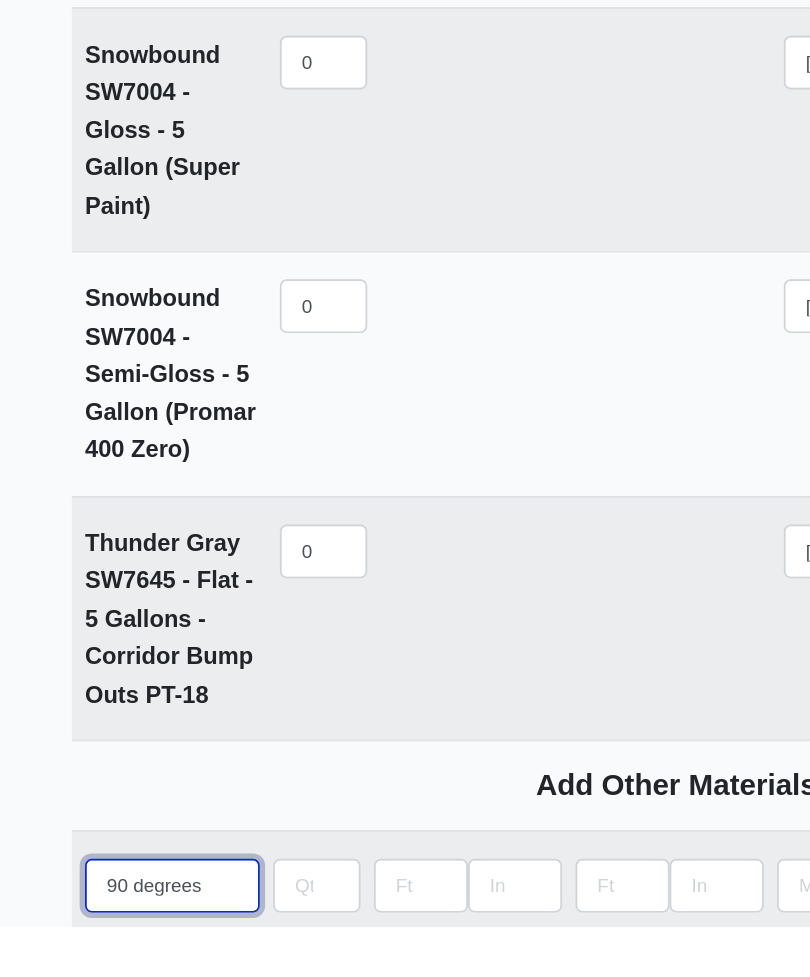 select 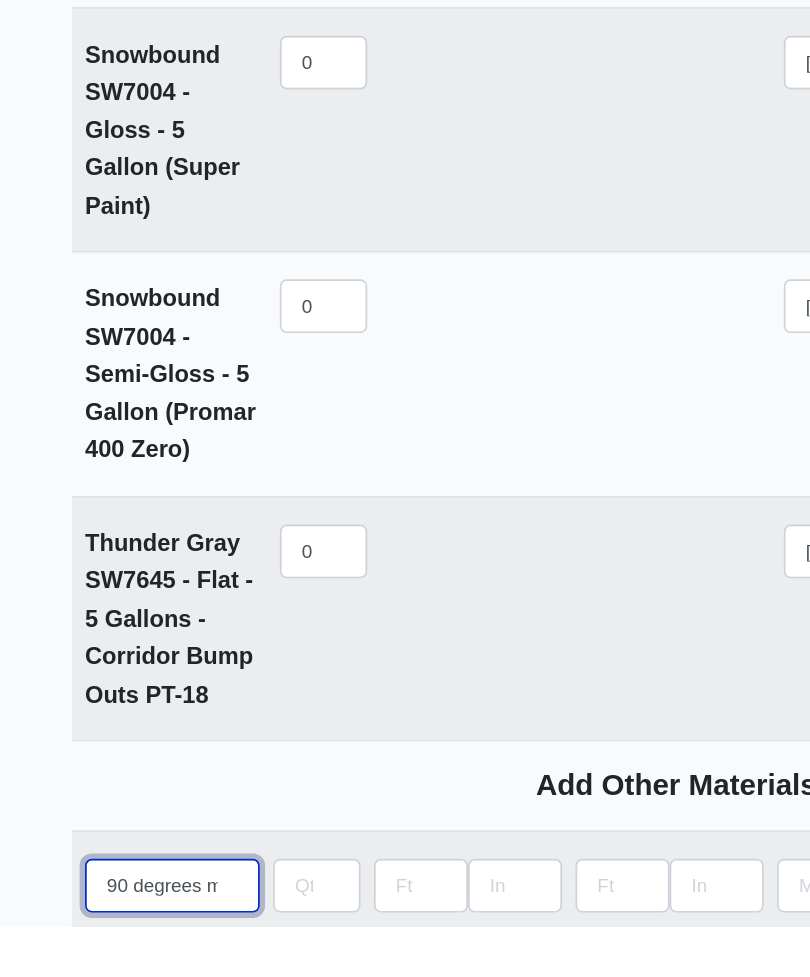 type on "90 degrees me" 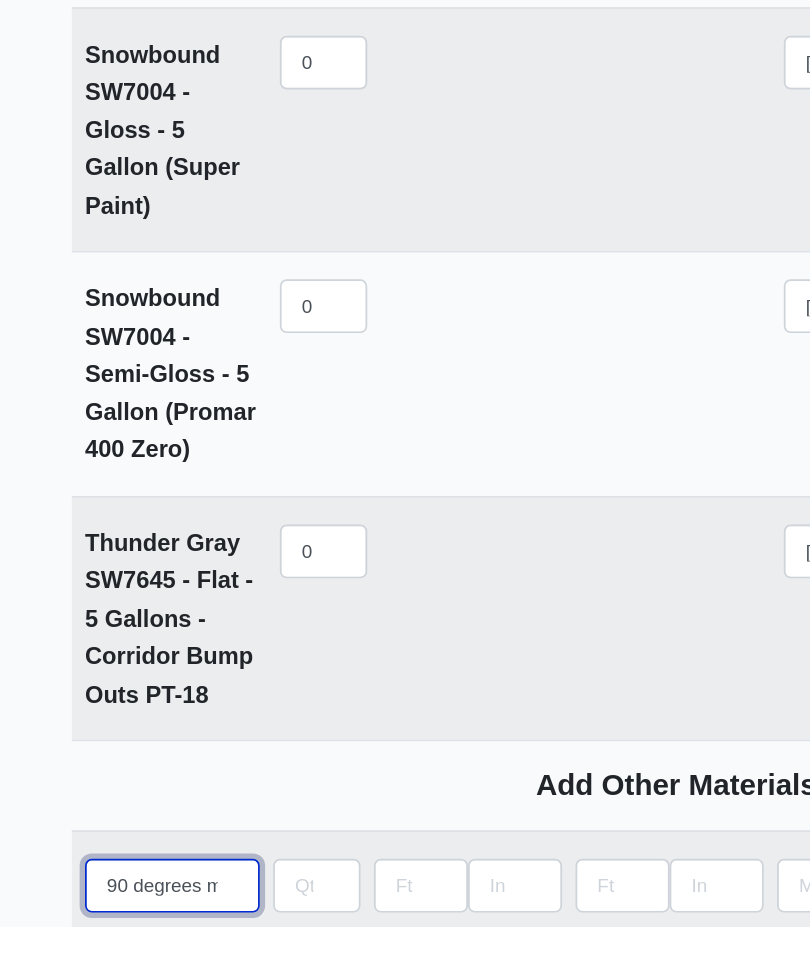 type on "90 degrees metal corner beads 1" 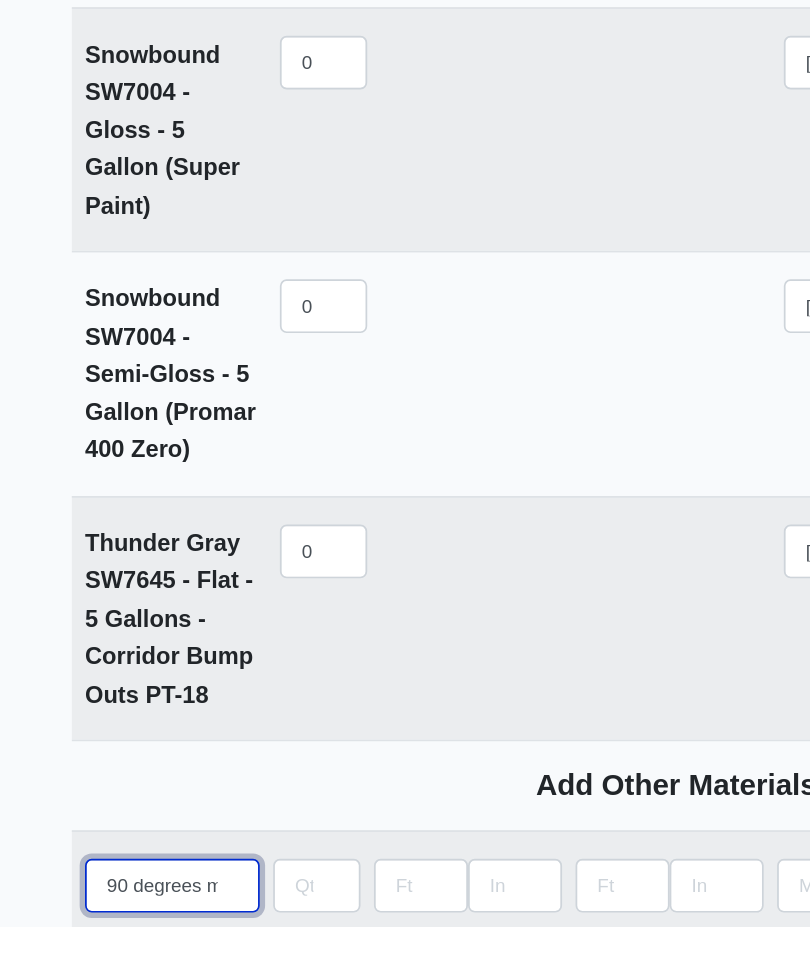 select 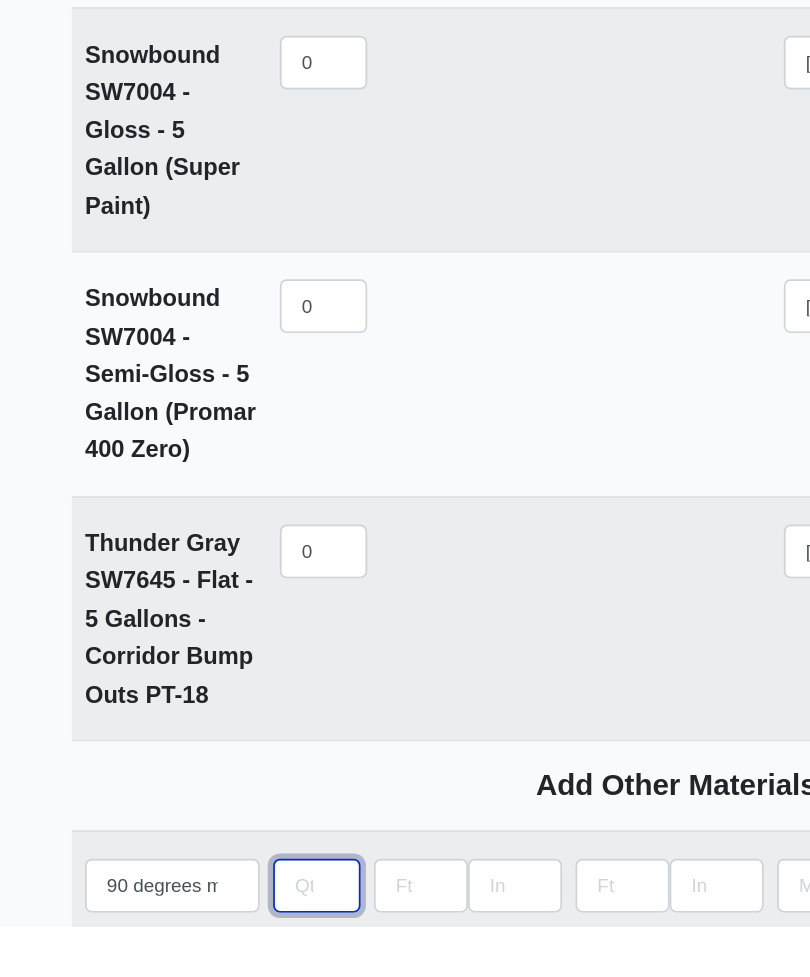click at bounding box center (191, 953) 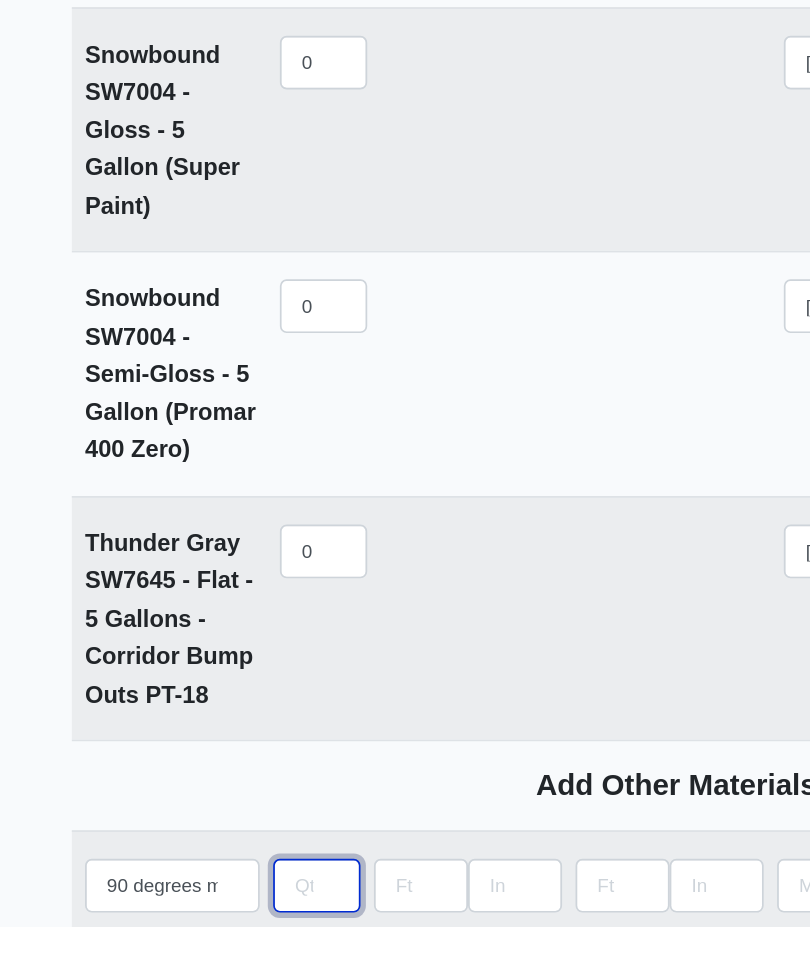 type on "4" 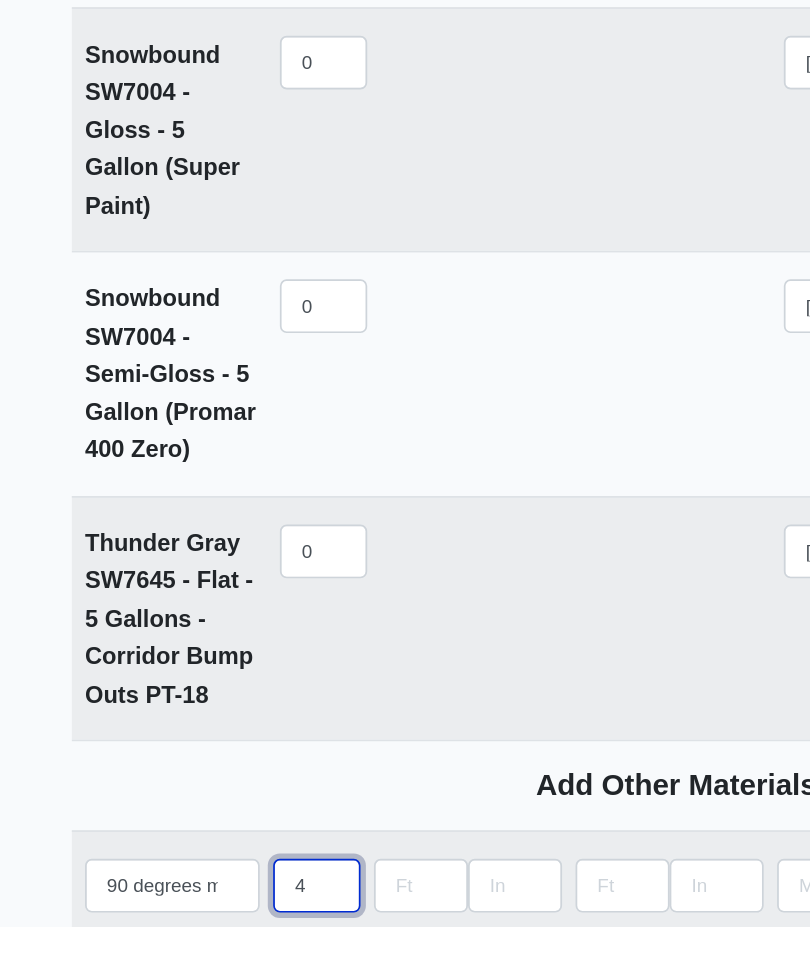select 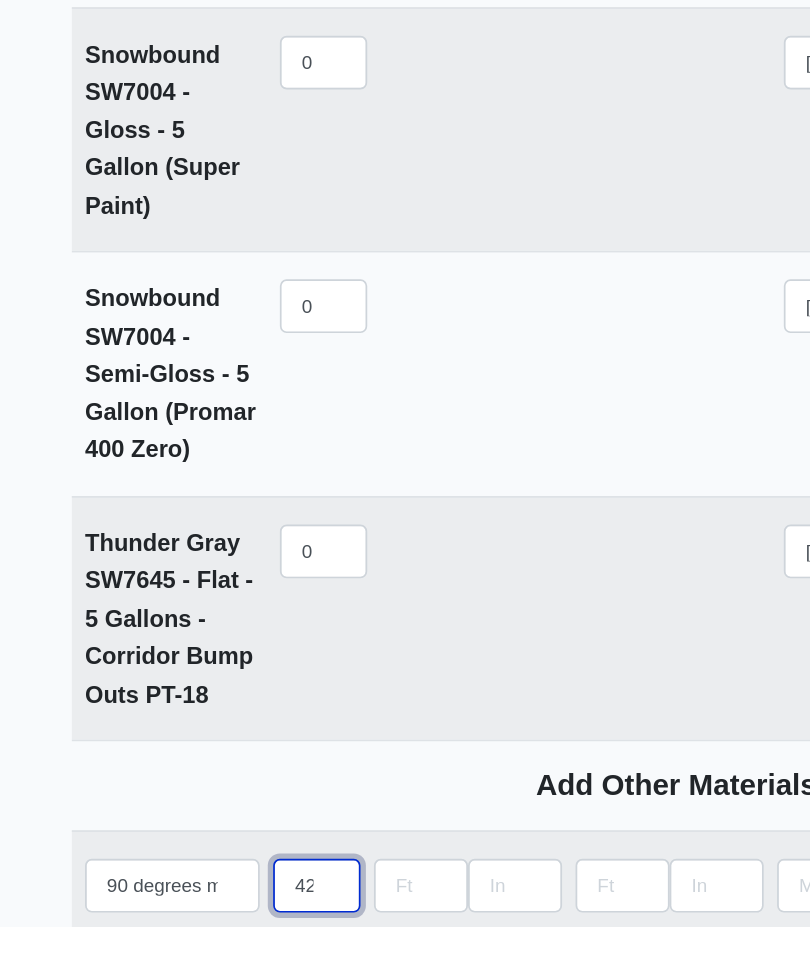select 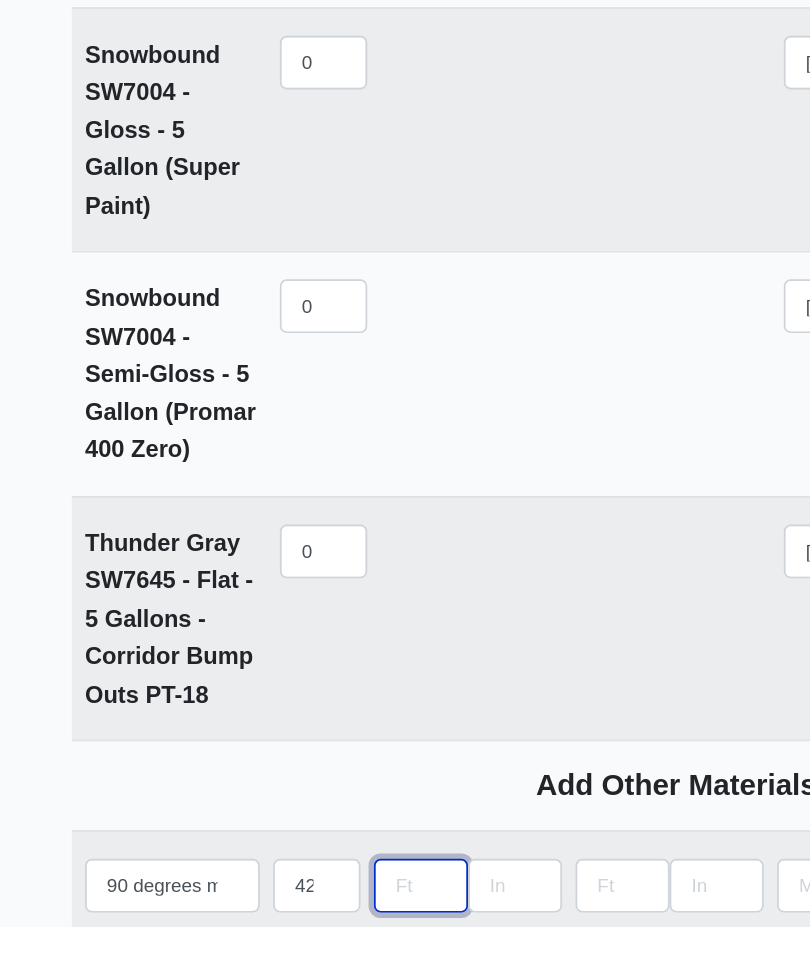 click at bounding box center [253, 953] 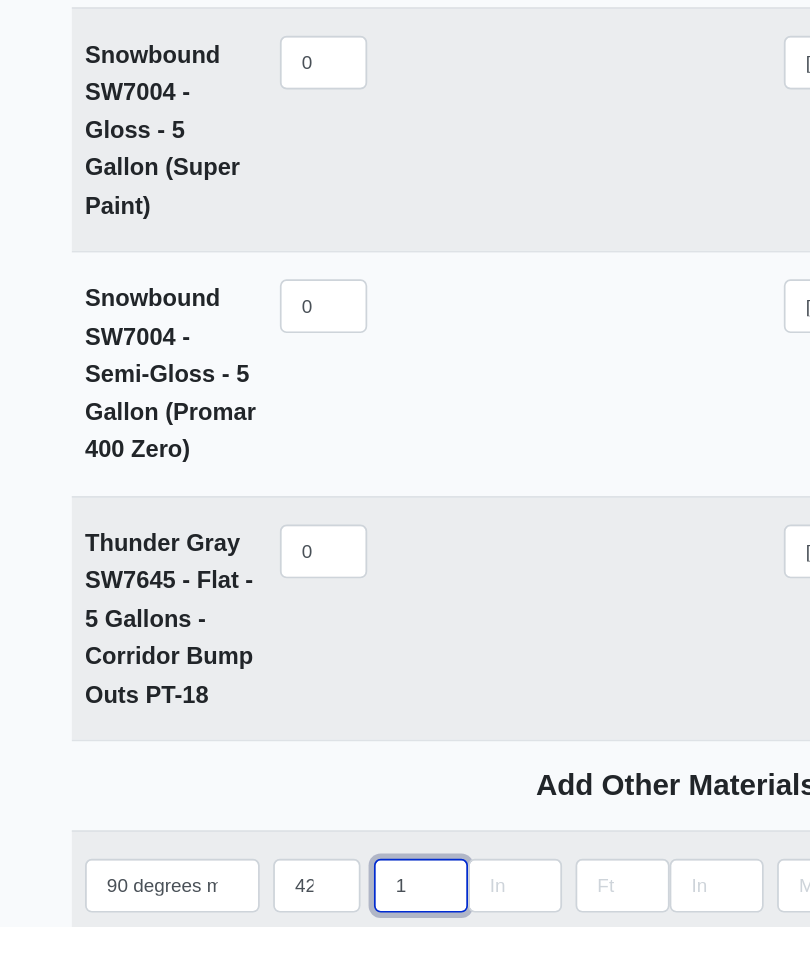 select 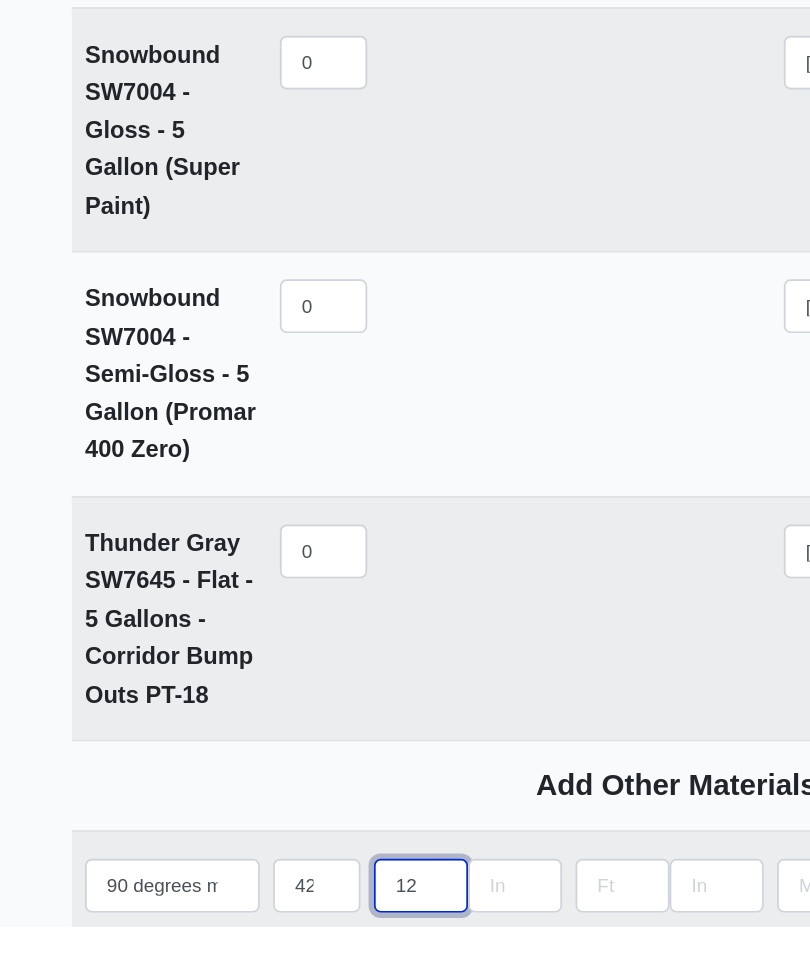 select 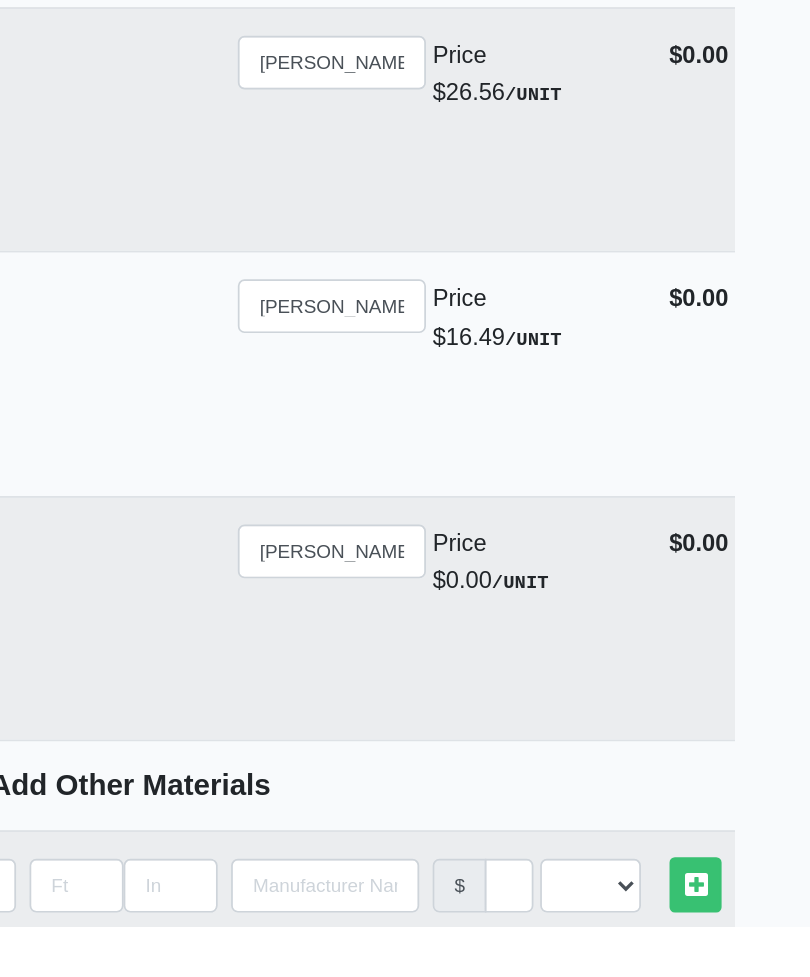 type on "12" 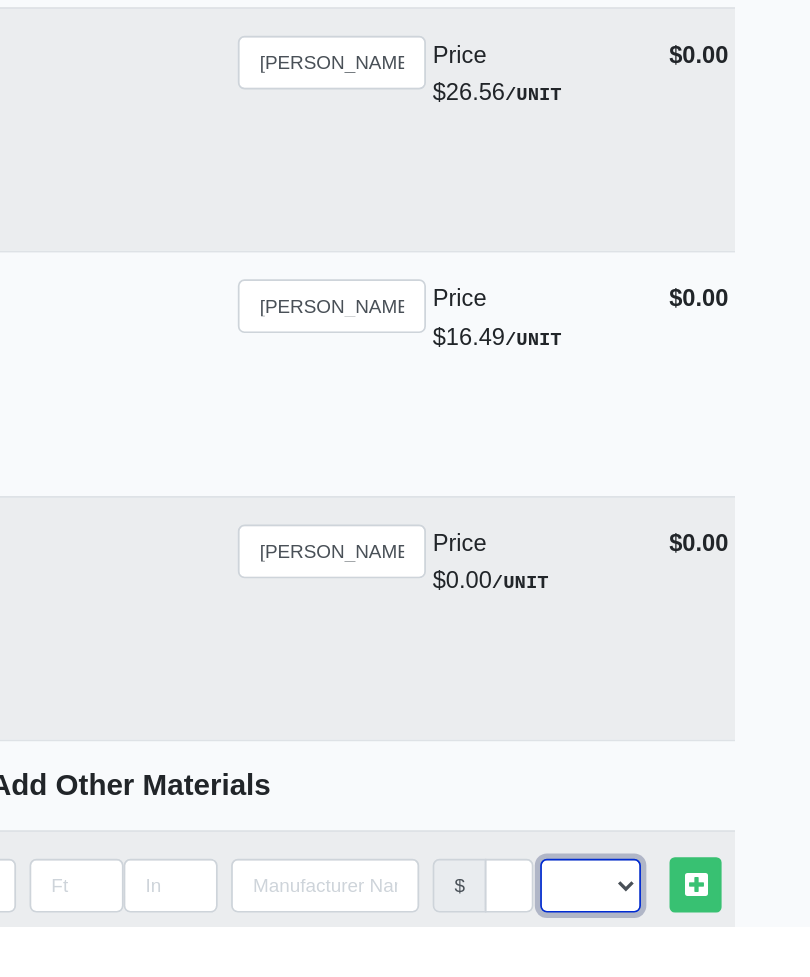click on "Select an Option!   UNIT   MLF   LF   MSQFT   SQFT" at bounding box center [679, 953] 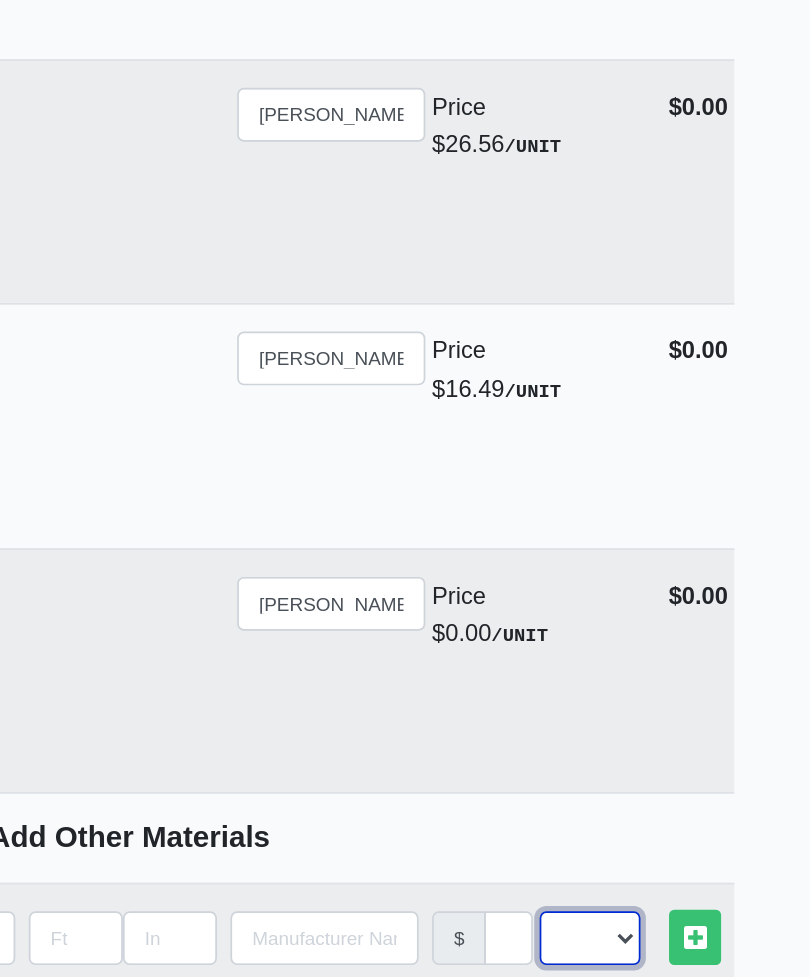 select on "2" 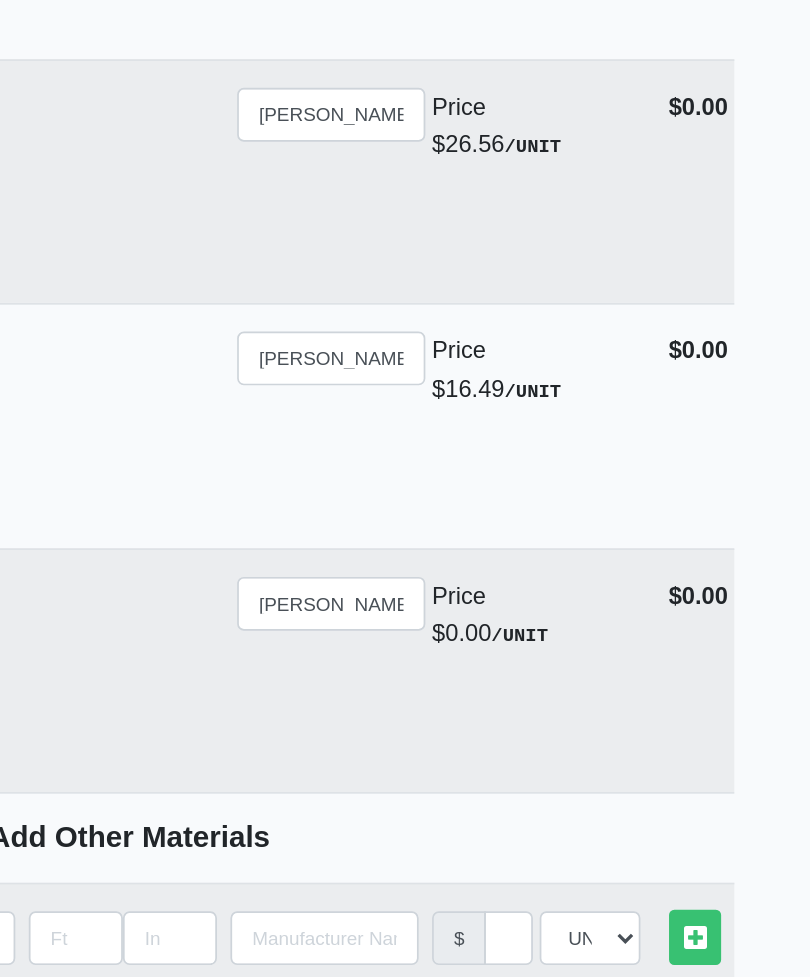 click at bounding box center [741, 952] 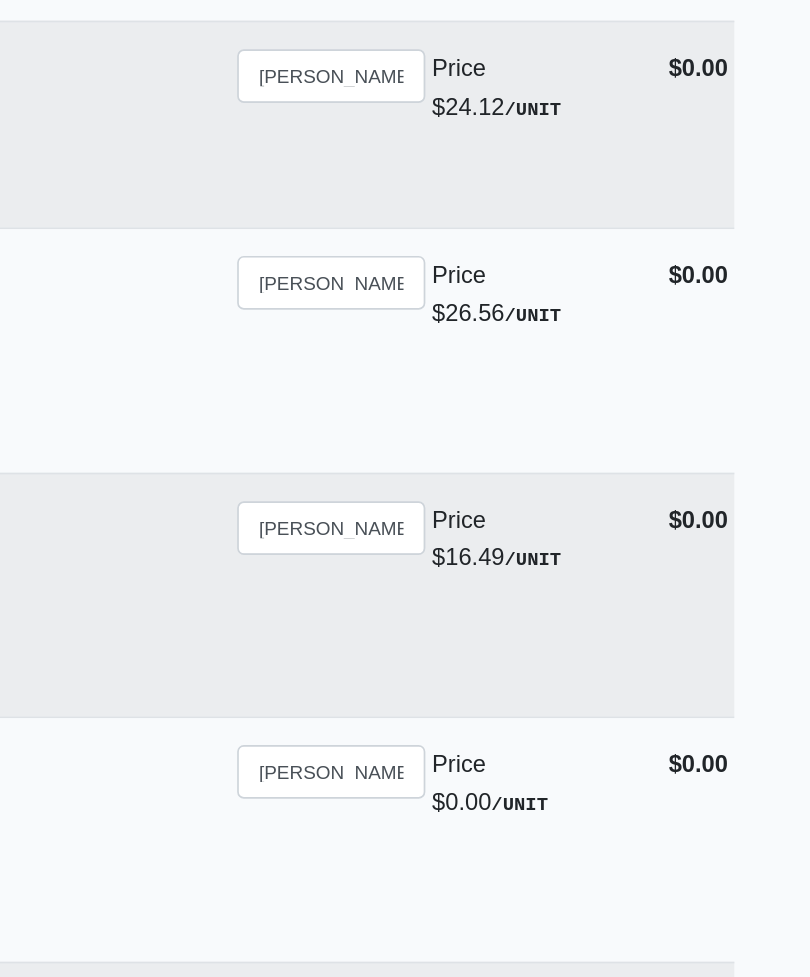 click on "Update" at bounding box center [708, 1333] 